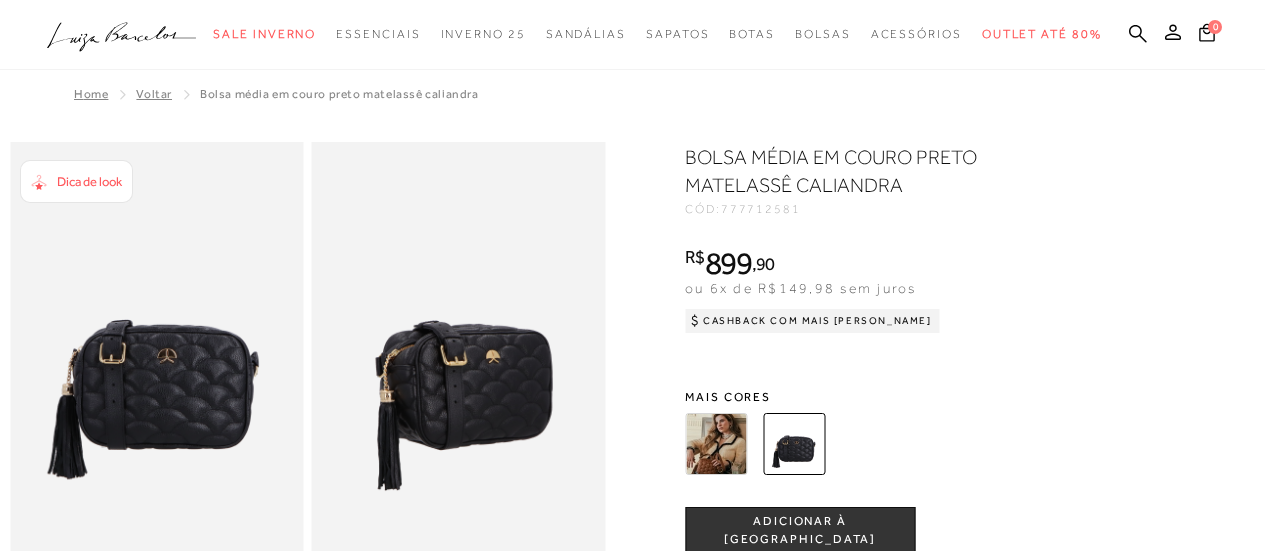 scroll, scrollTop: 900, scrollLeft: 0, axis: vertical 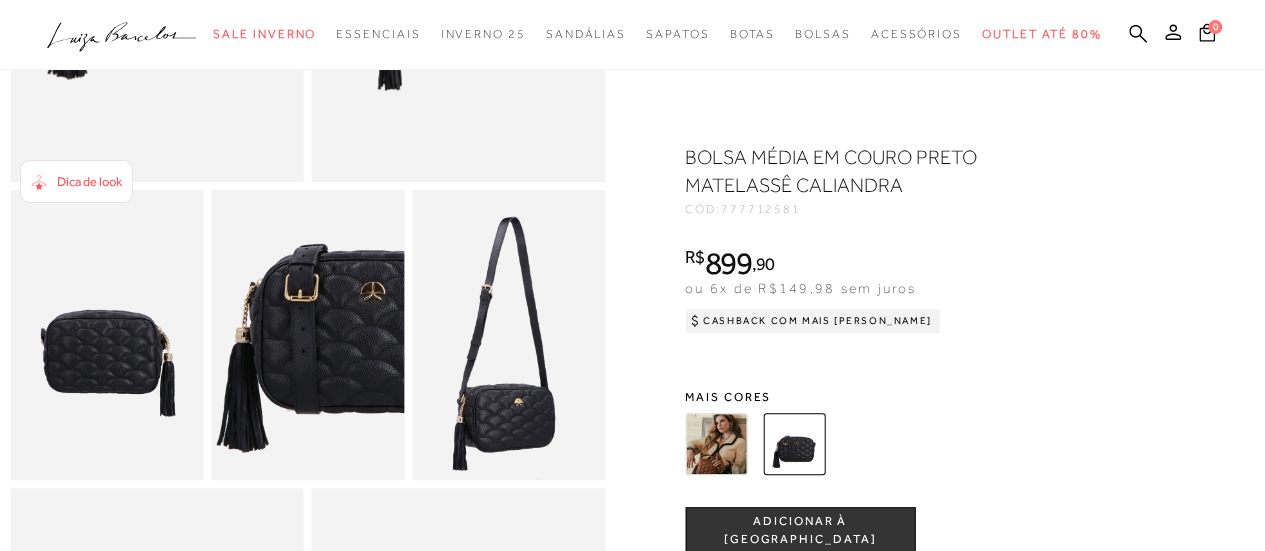click at bounding box center [716, 444] 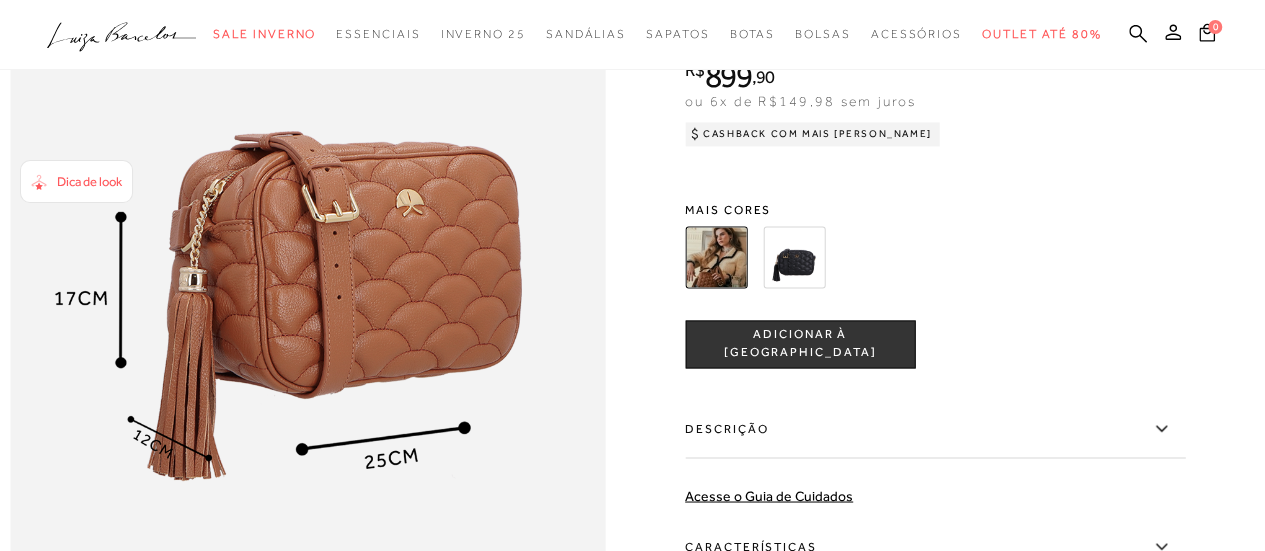 scroll, scrollTop: 1600, scrollLeft: 0, axis: vertical 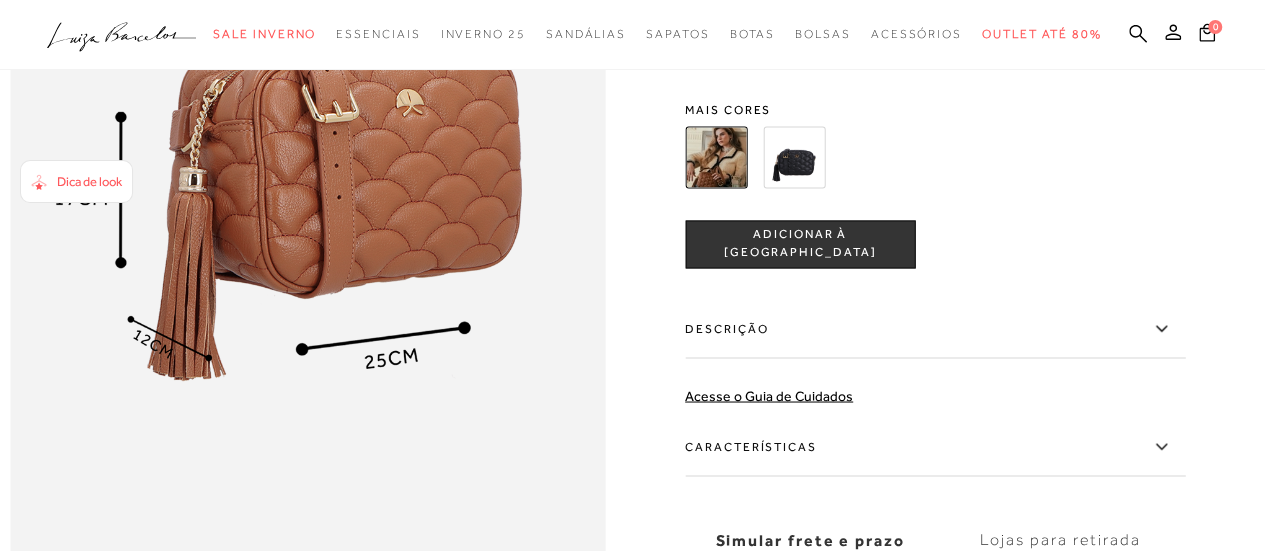 click on "Dica de look" at bounding box center (89, 181) 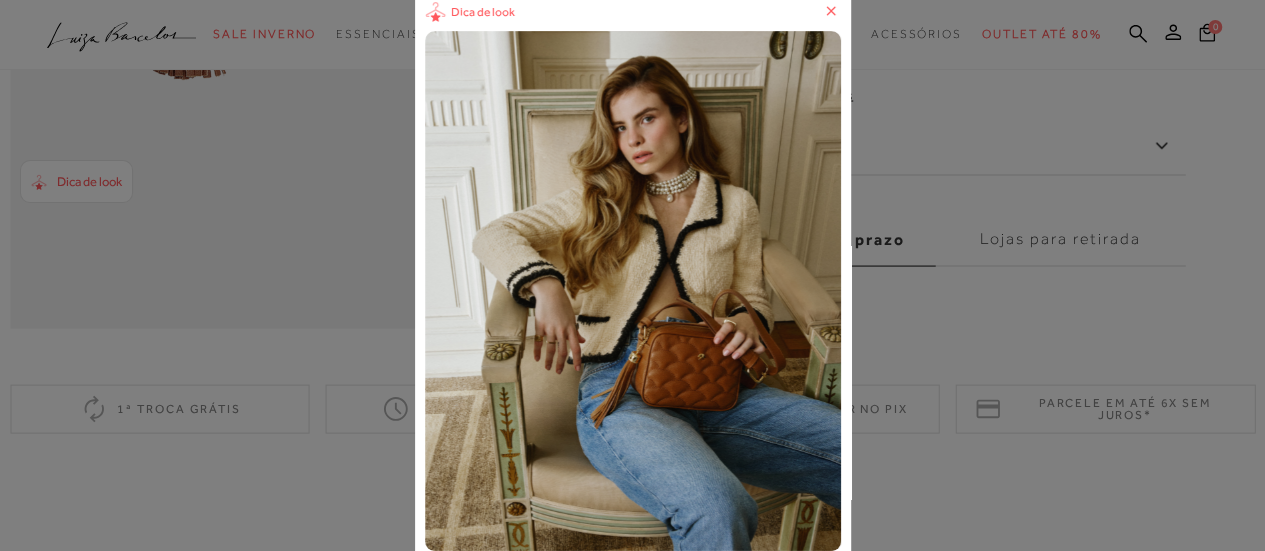 scroll, scrollTop: 1700, scrollLeft: 0, axis: vertical 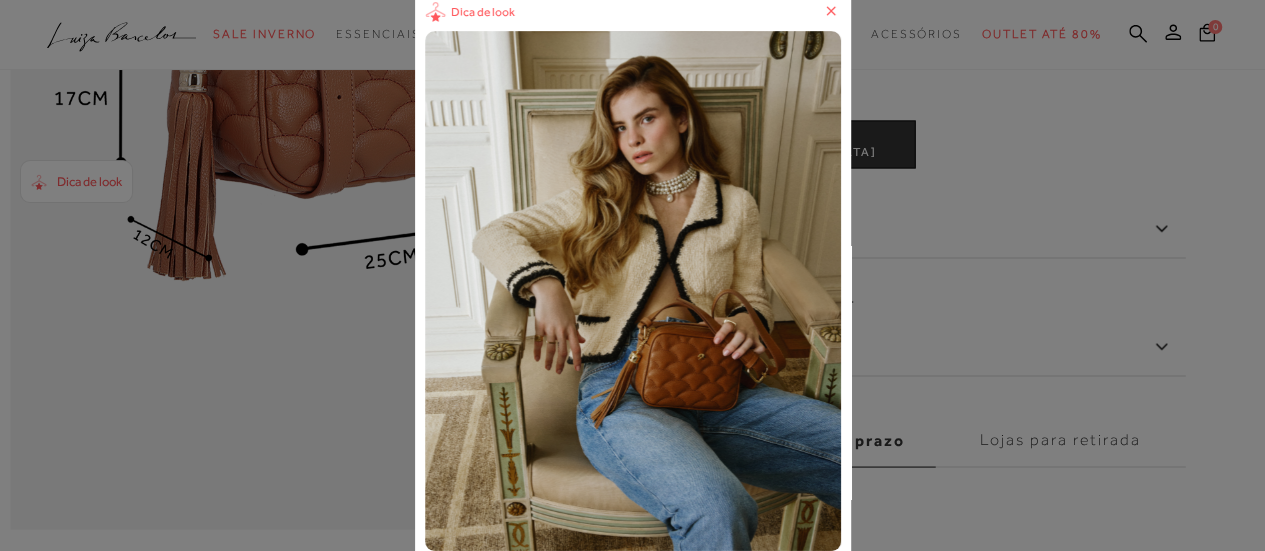 click on "Dica de look" at bounding box center [632, 275] 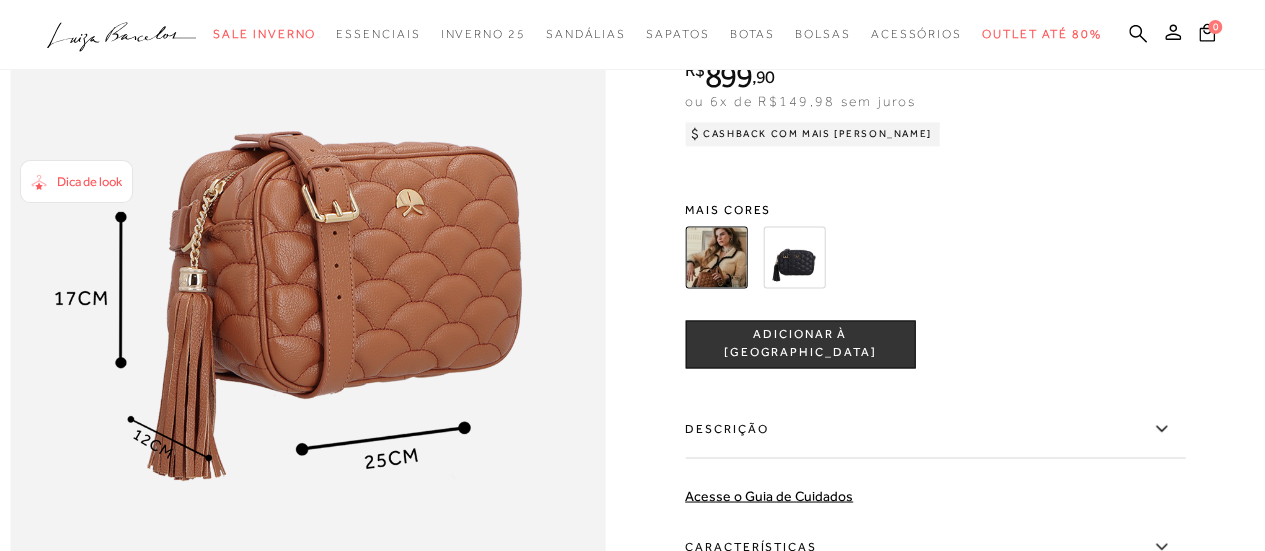 scroll, scrollTop: 1500, scrollLeft: 0, axis: vertical 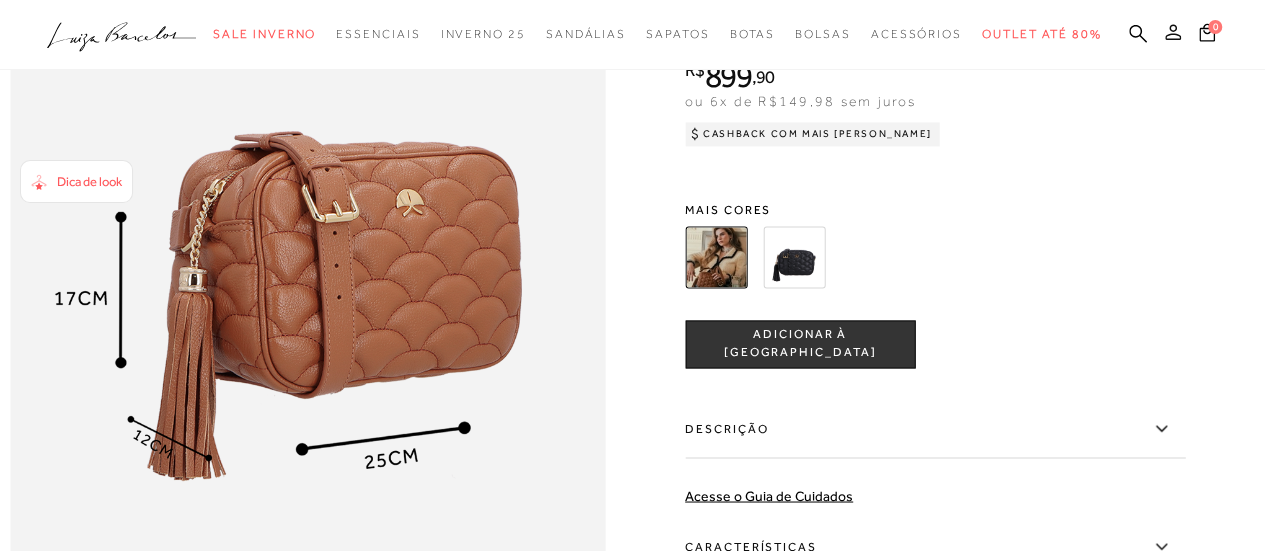 click 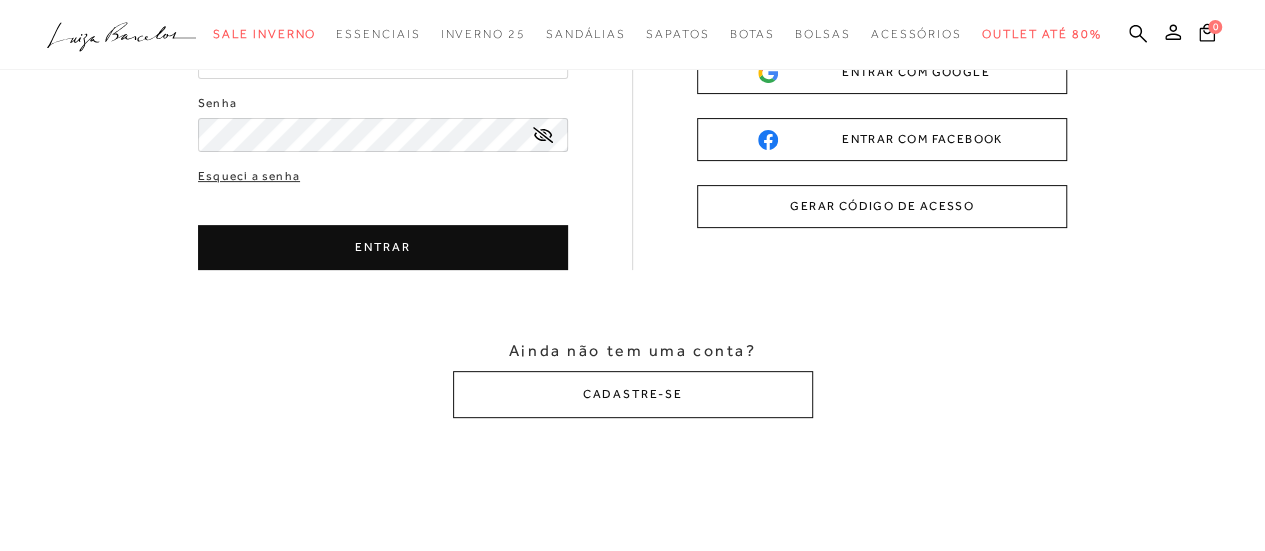 scroll, scrollTop: 0, scrollLeft: 0, axis: both 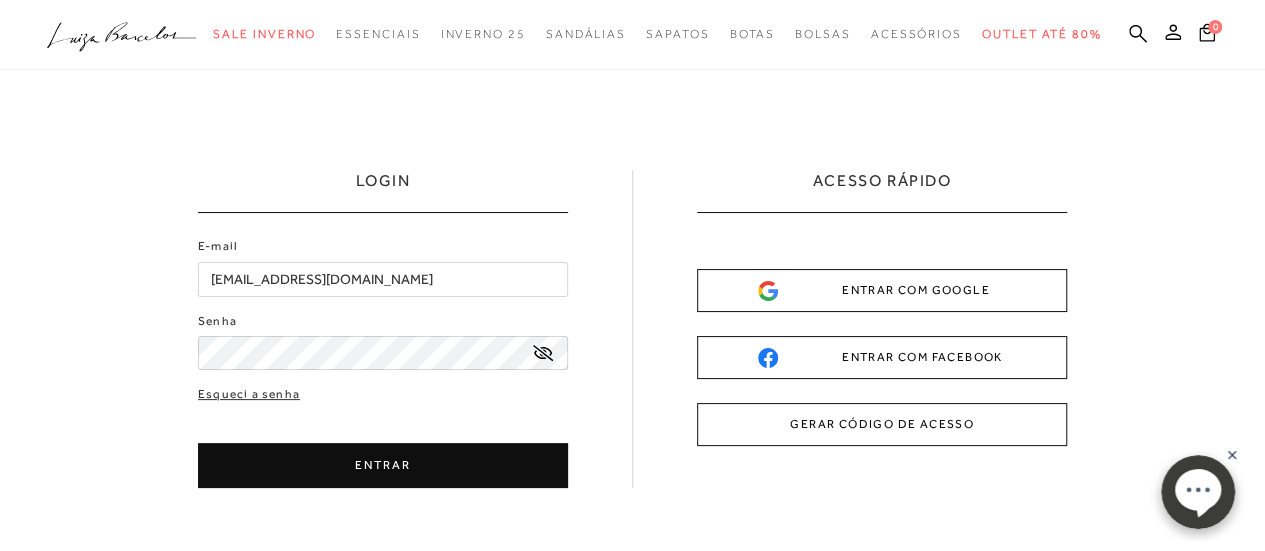 click on "ENTRAR COM GOOGLE" at bounding box center (882, 290) 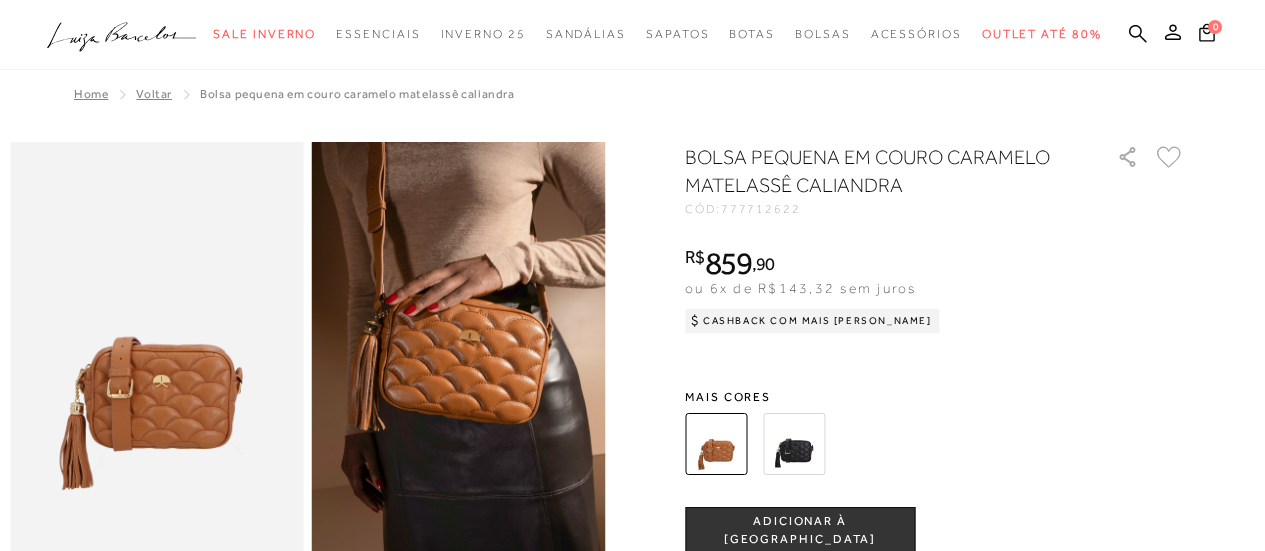 scroll, scrollTop: 0, scrollLeft: 0, axis: both 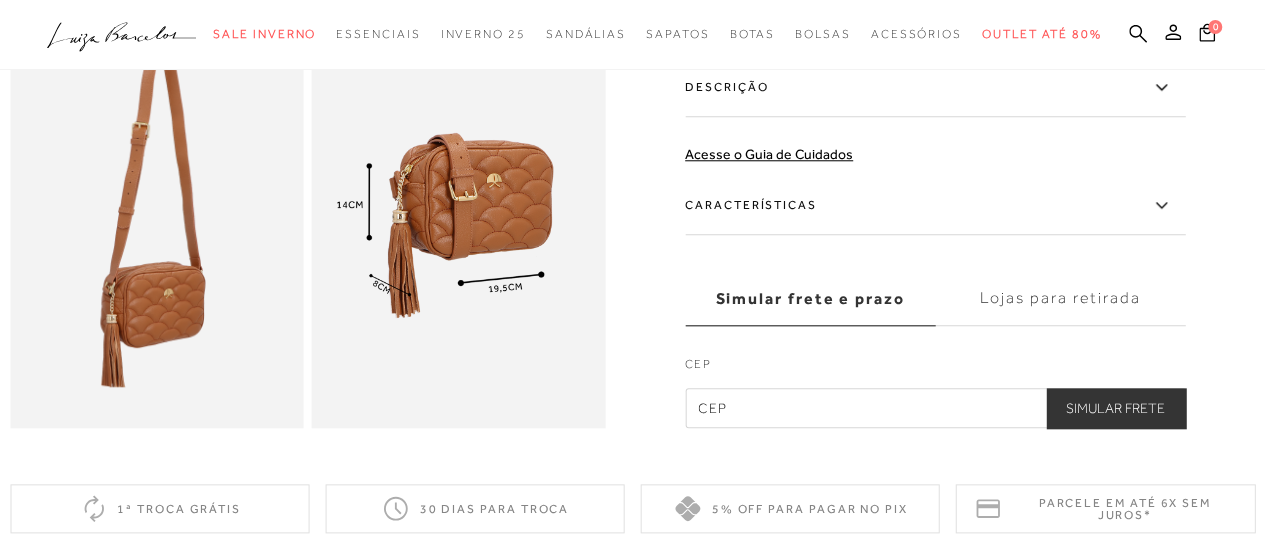 click at bounding box center [459, 208] 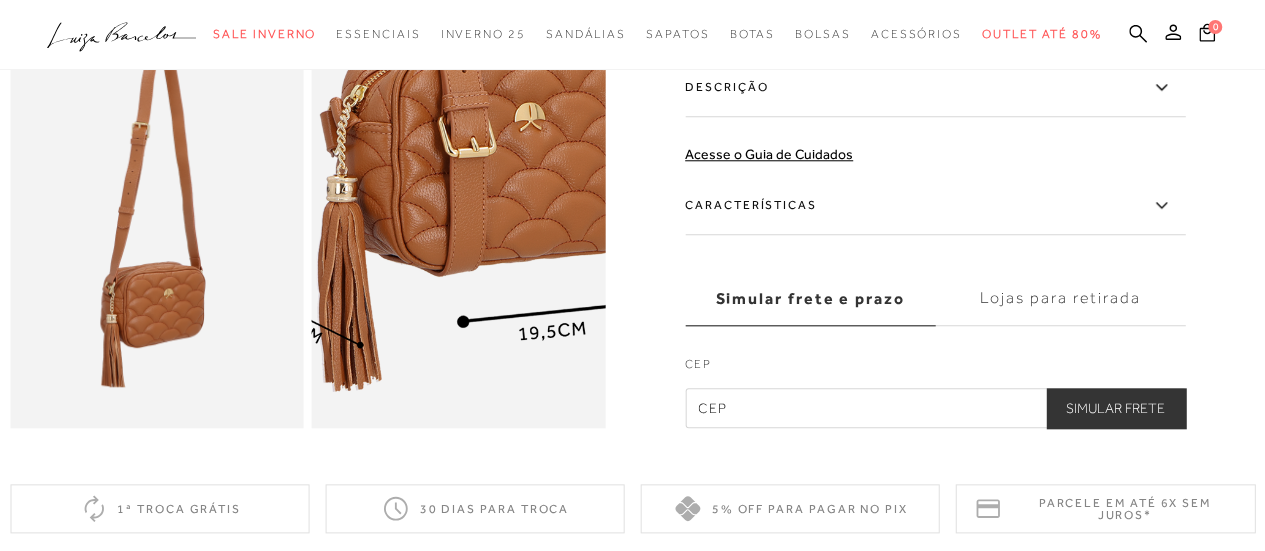 click at bounding box center (458, 172) 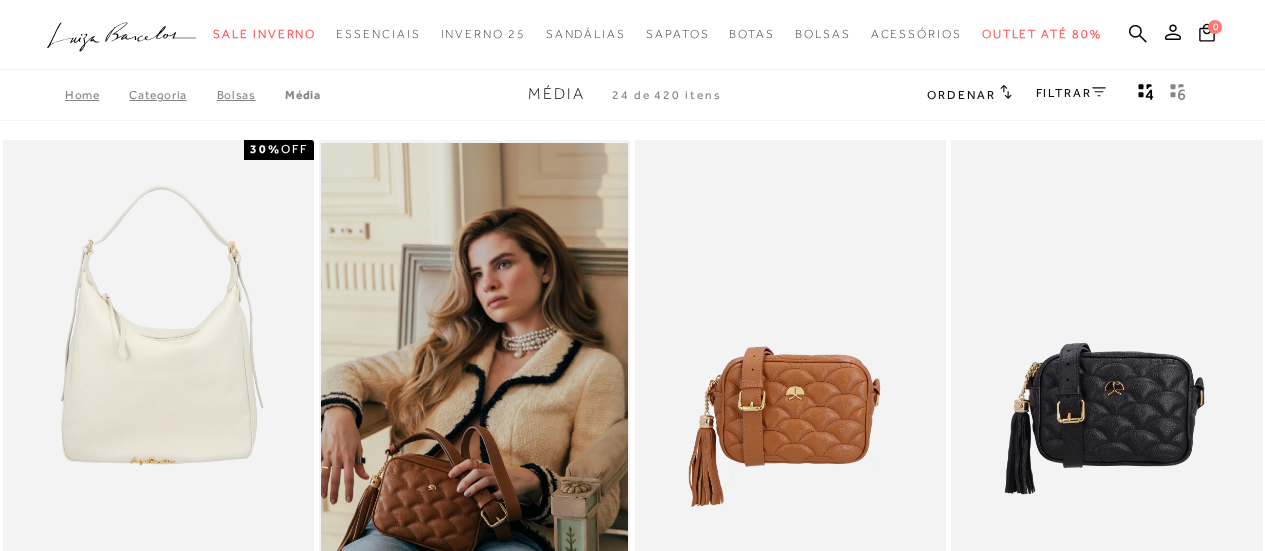 scroll, scrollTop: 0, scrollLeft: 0, axis: both 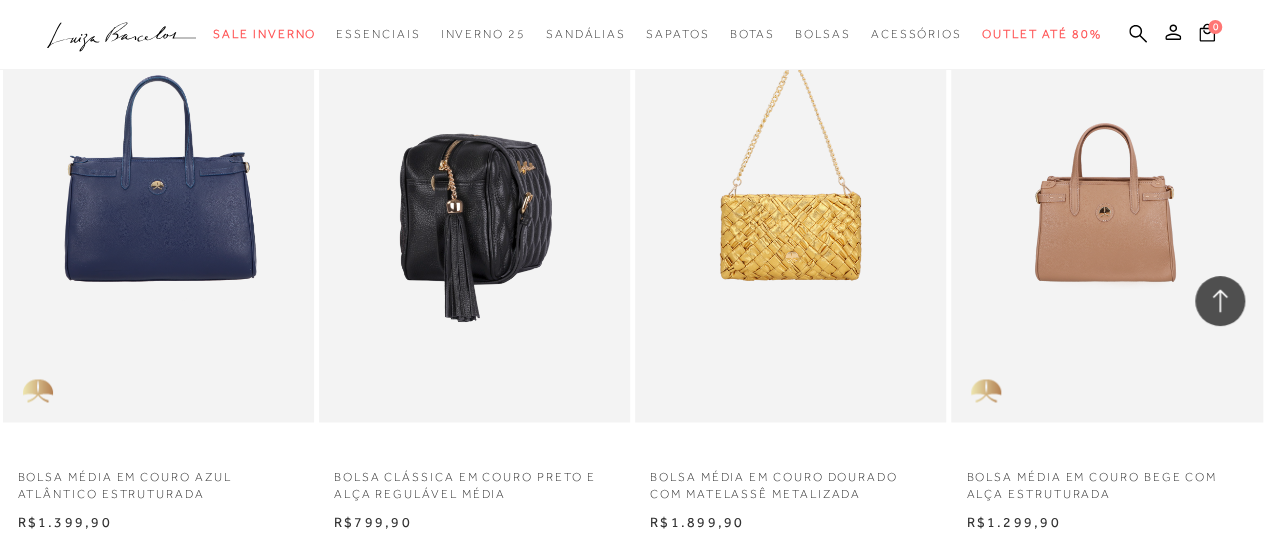 click at bounding box center [475, 188] 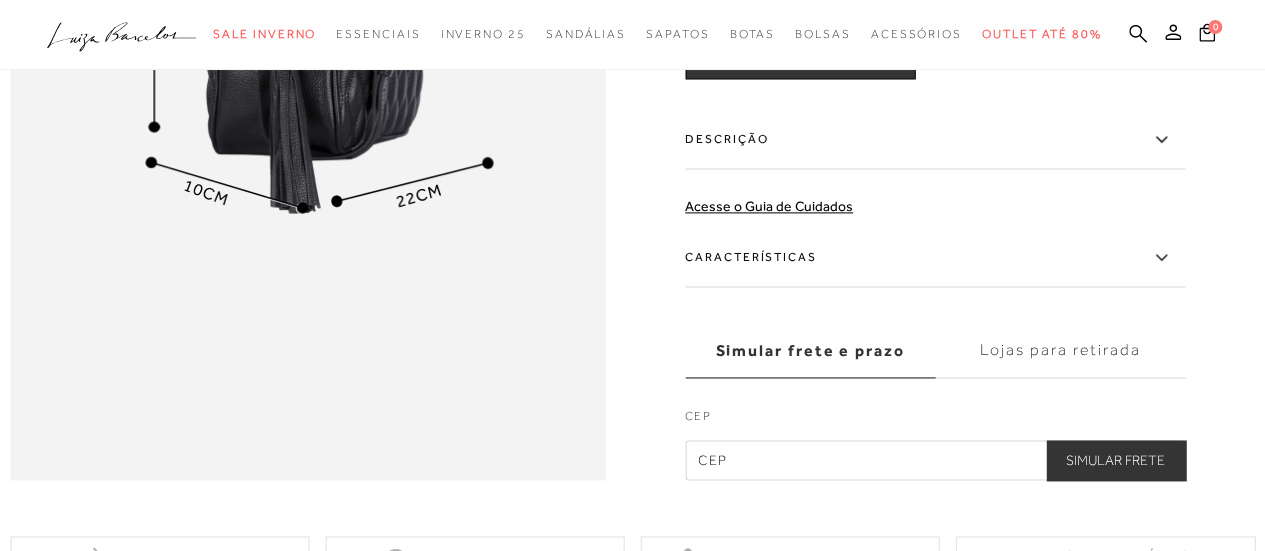 scroll, scrollTop: 1100, scrollLeft: 0, axis: vertical 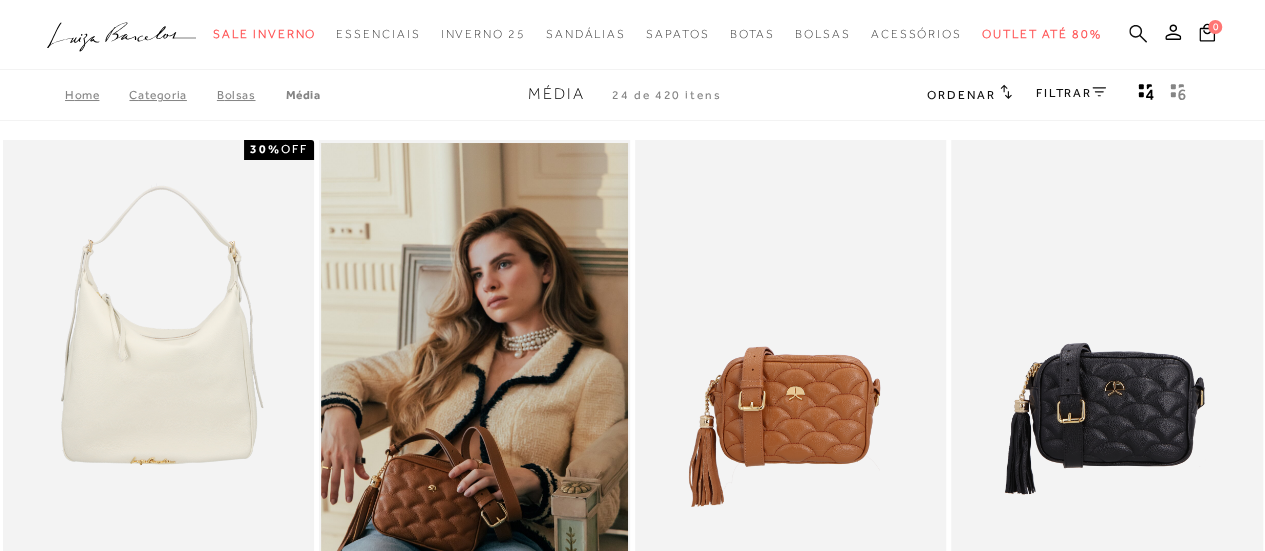 click 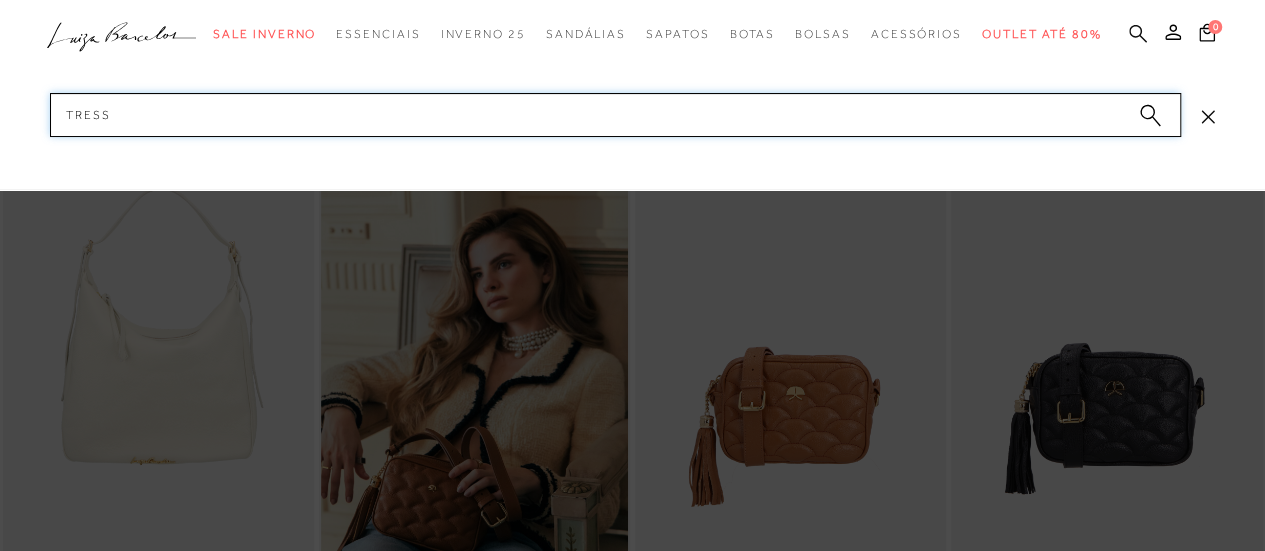 type on "tresse" 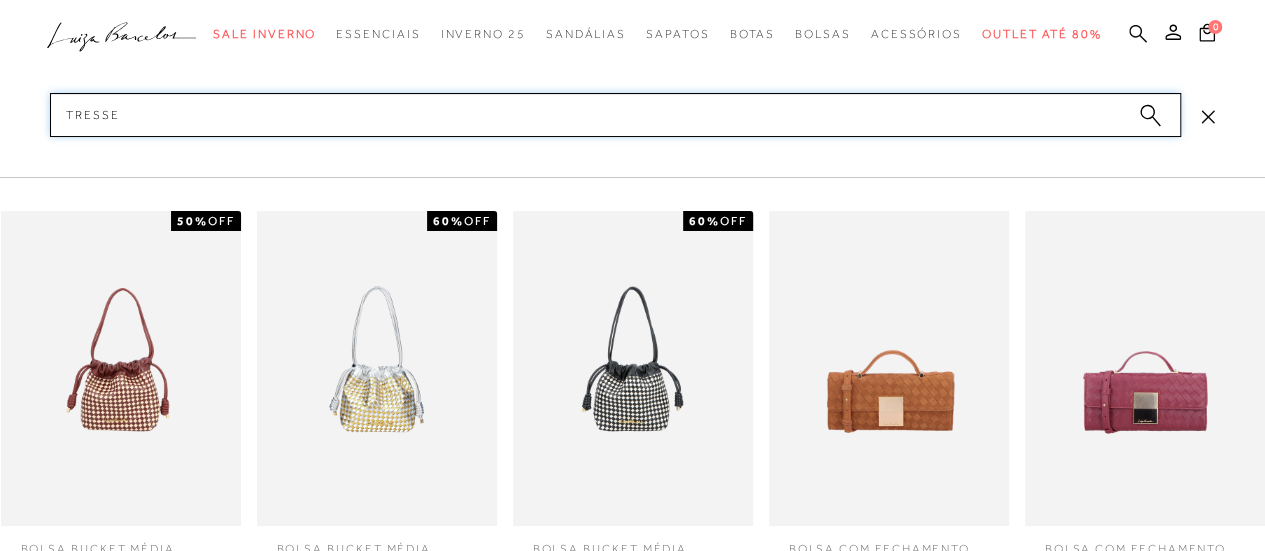 type 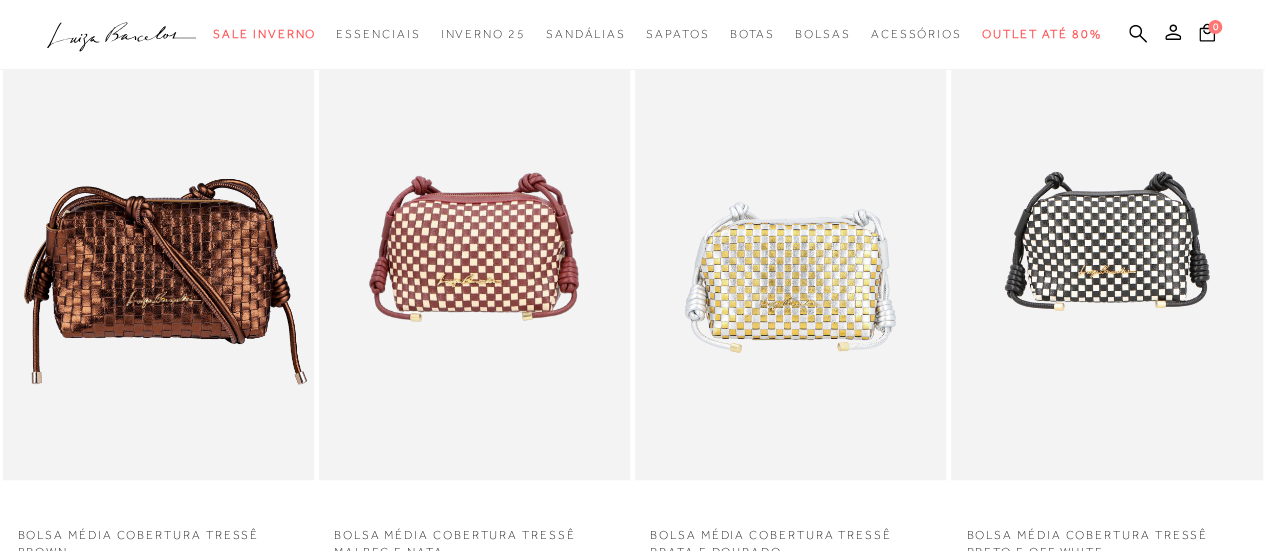scroll, scrollTop: 900, scrollLeft: 0, axis: vertical 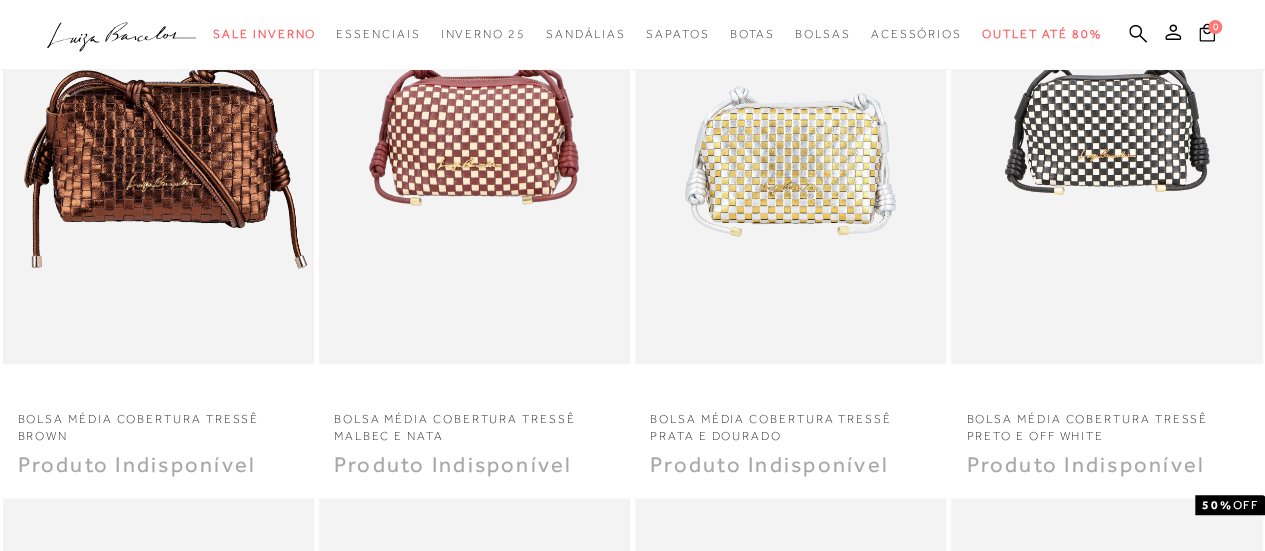 click at bounding box center (158, 131) 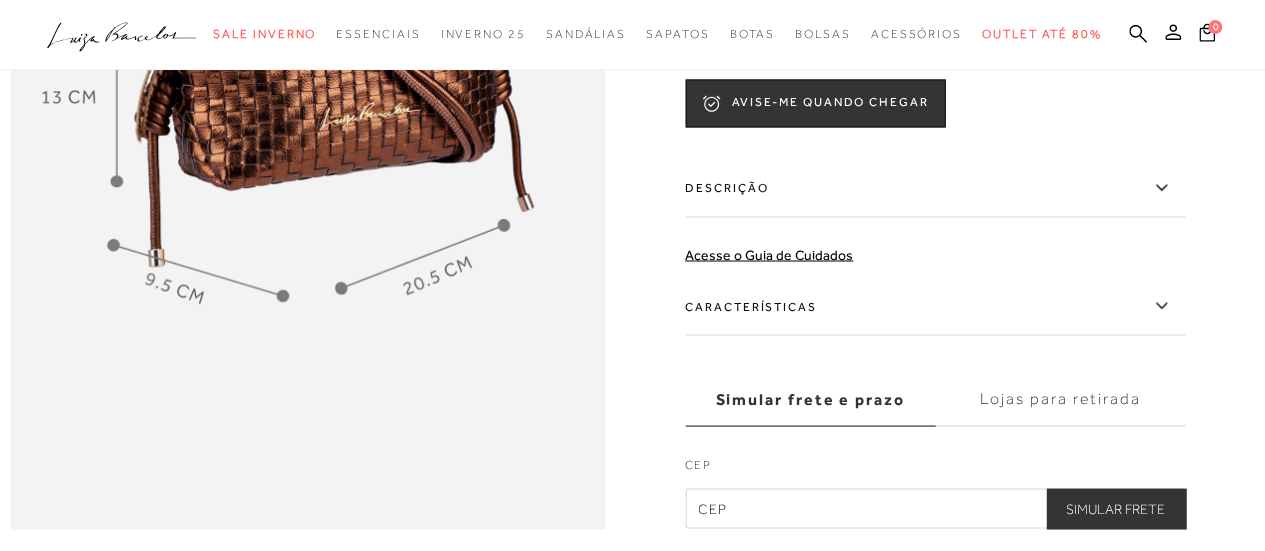 scroll, scrollTop: 1600, scrollLeft: 0, axis: vertical 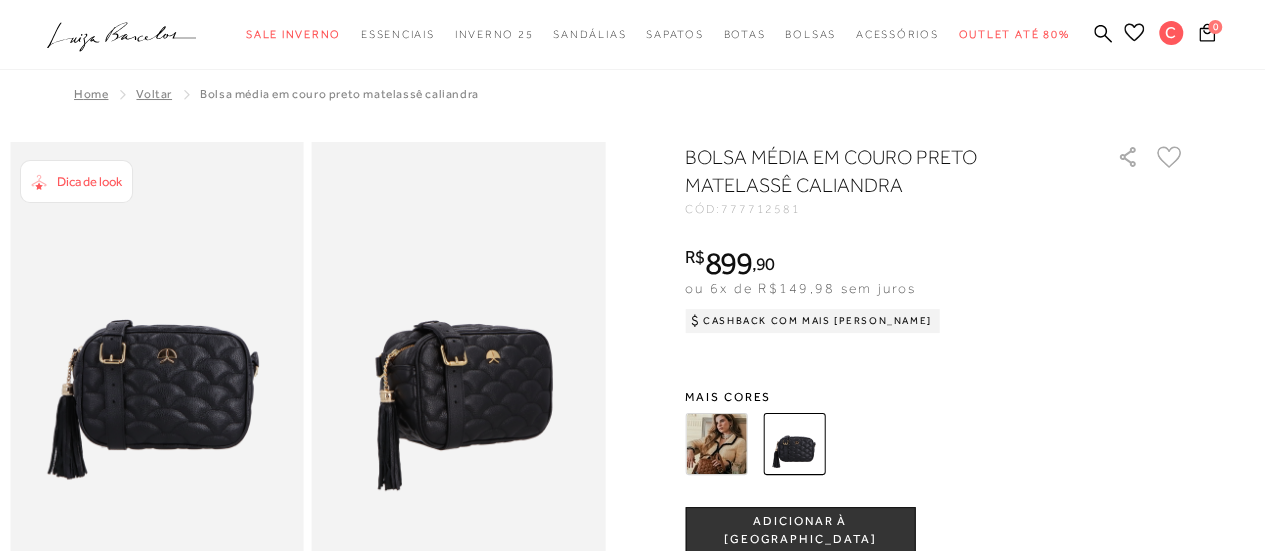click 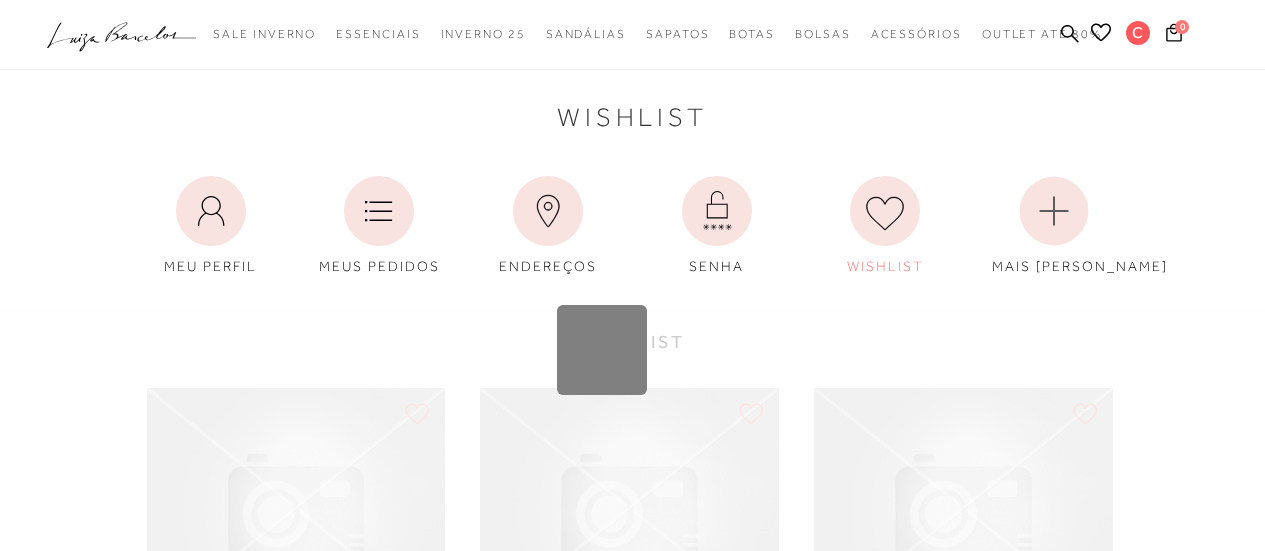 scroll, scrollTop: 0, scrollLeft: 0, axis: both 